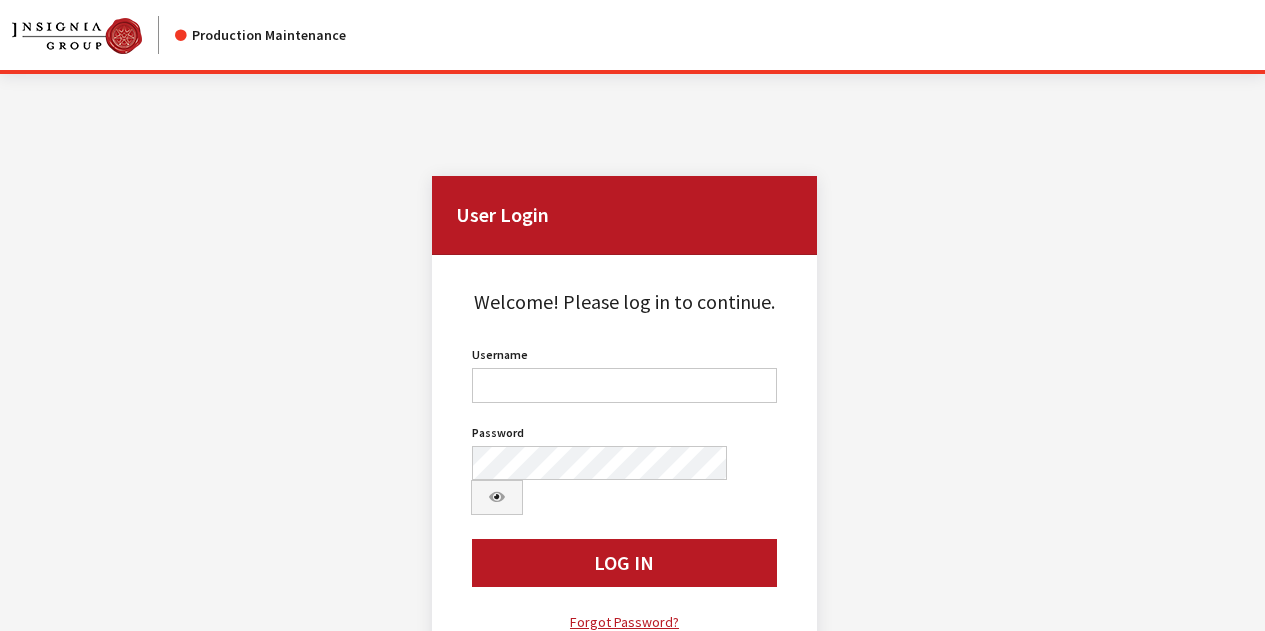 scroll, scrollTop: 0, scrollLeft: 0, axis: both 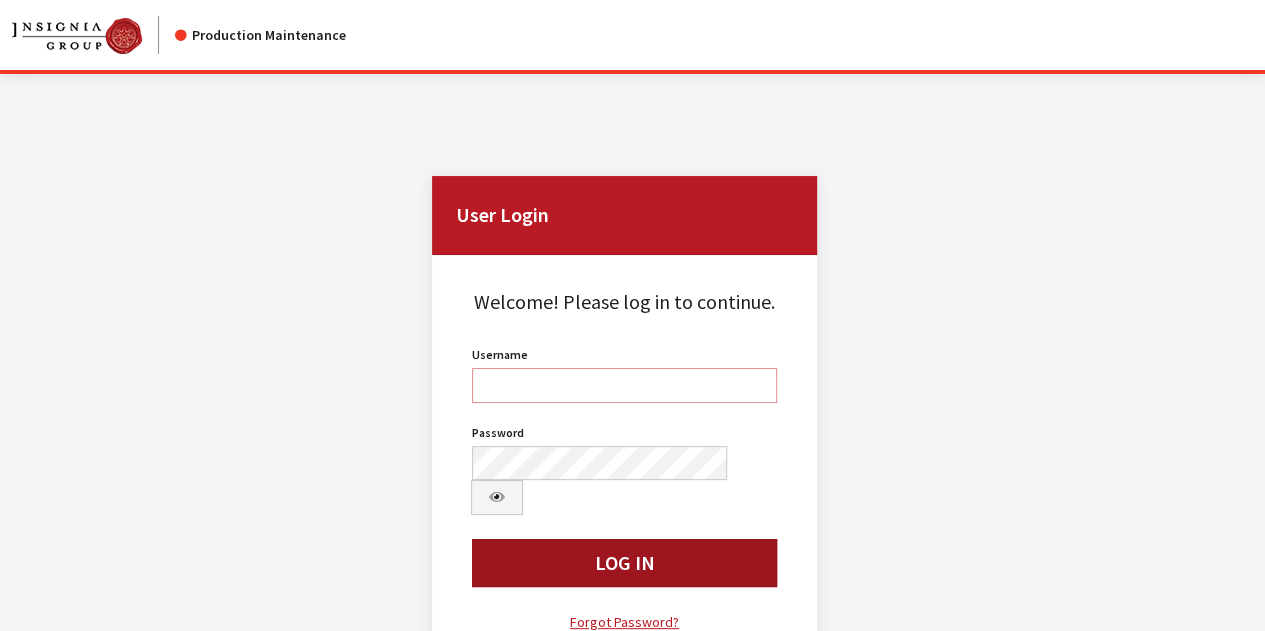 type on "kdaugherty" 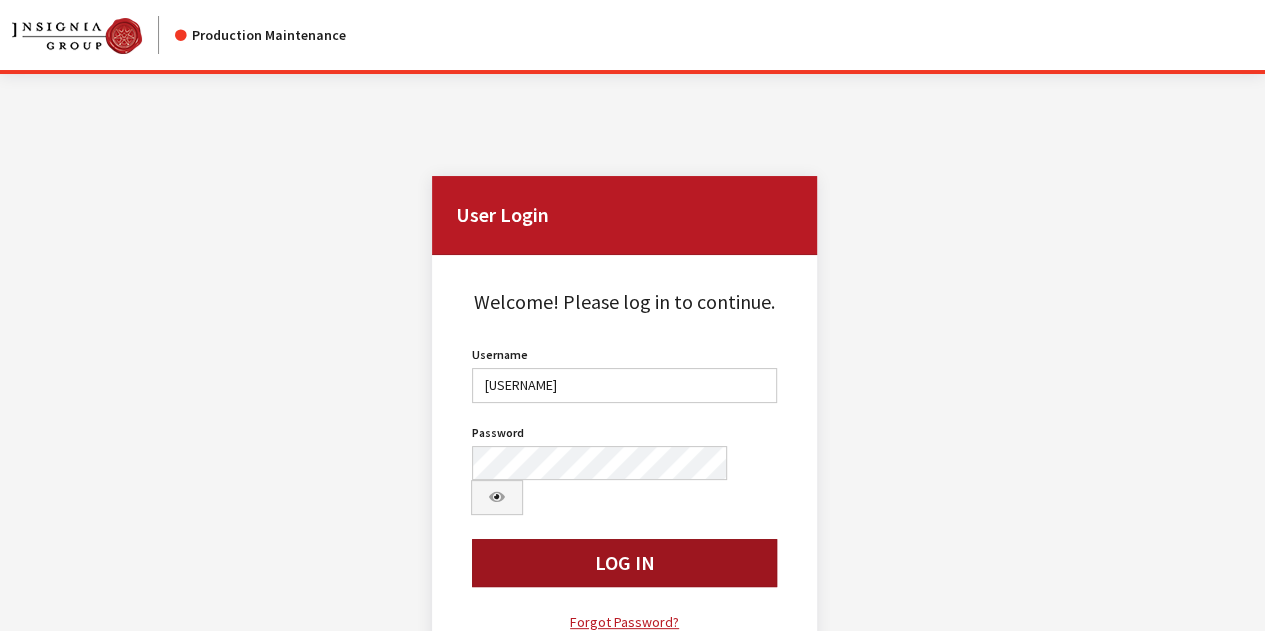 click on "Log In" at bounding box center [624, 563] 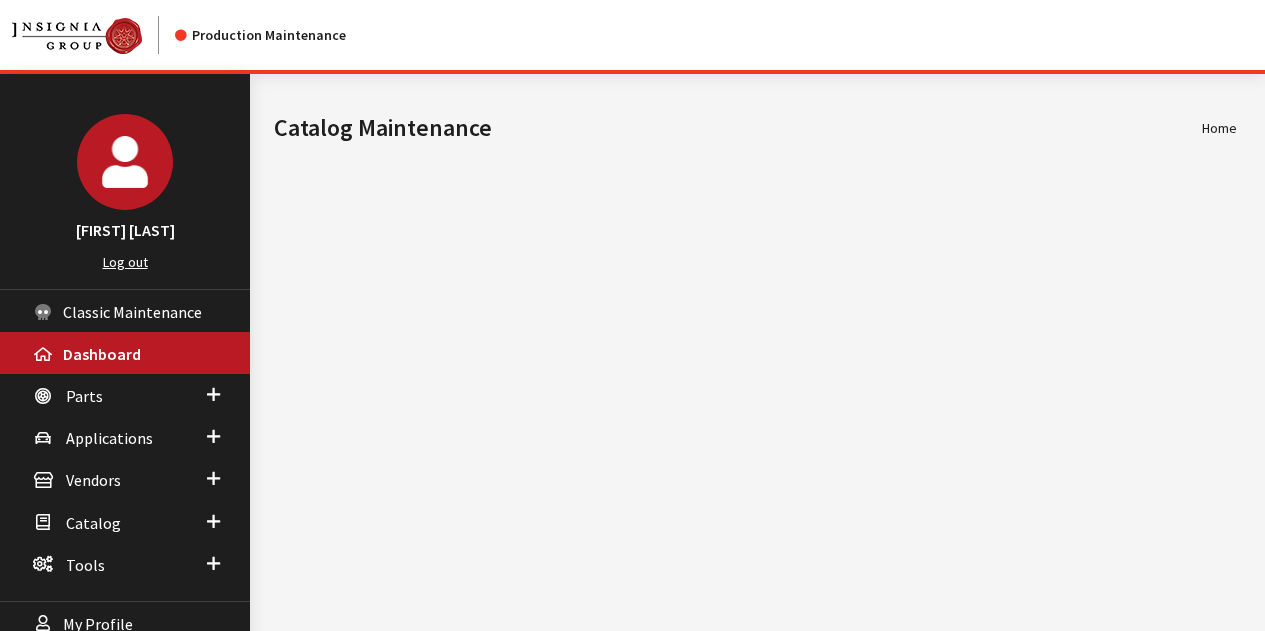 scroll, scrollTop: 0, scrollLeft: 0, axis: both 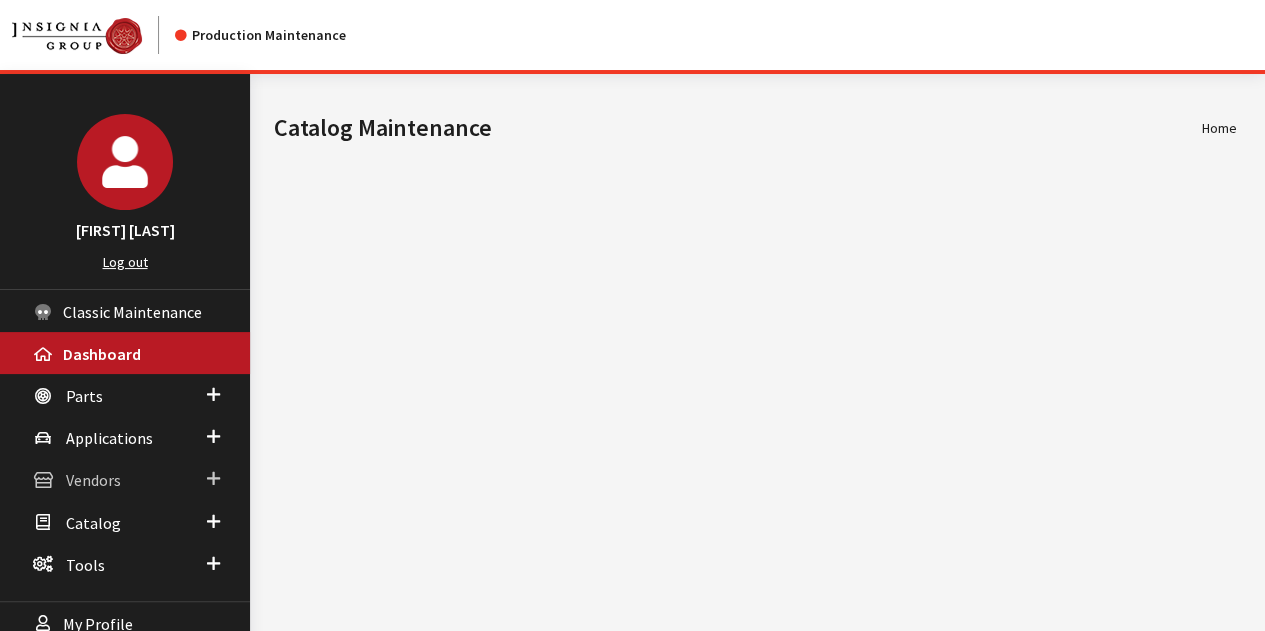 click at bounding box center (213, 479) 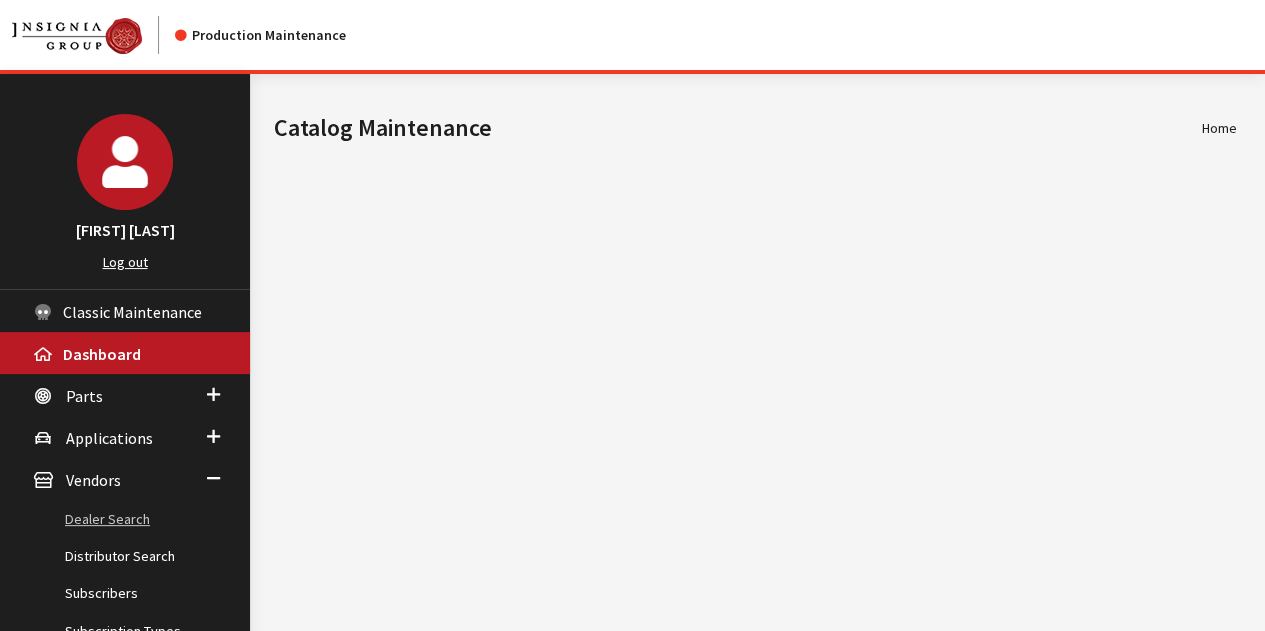 click on "Dealer Search" at bounding box center (125, 519) 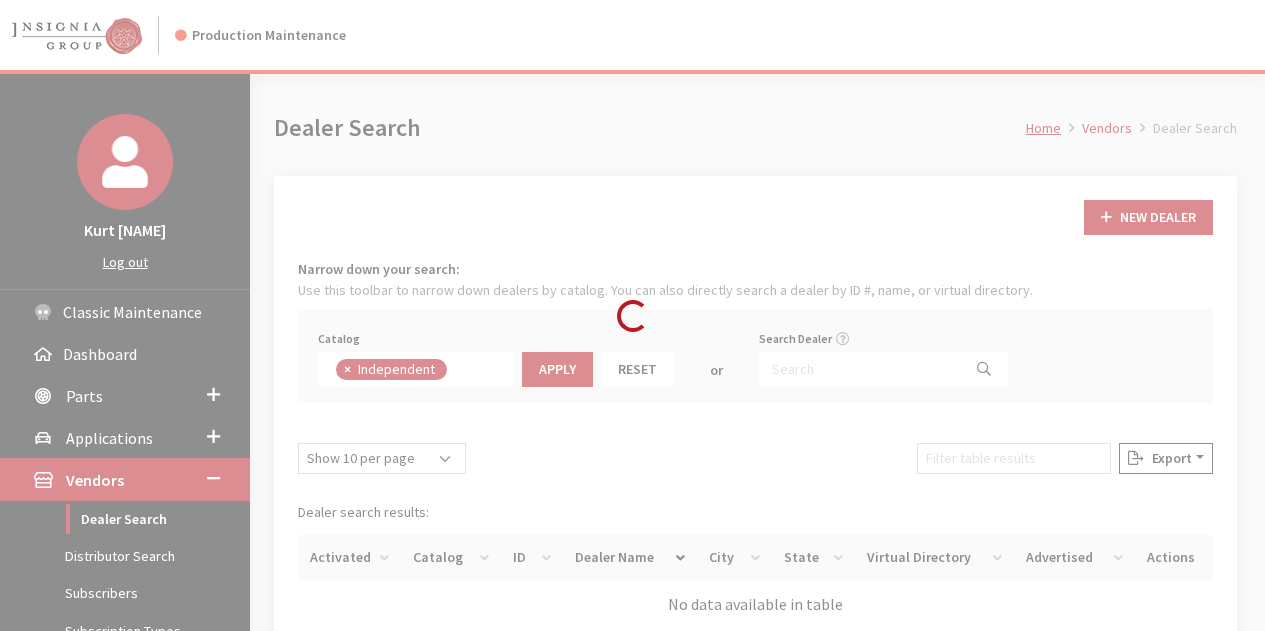scroll, scrollTop: 0, scrollLeft: 0, axis: both 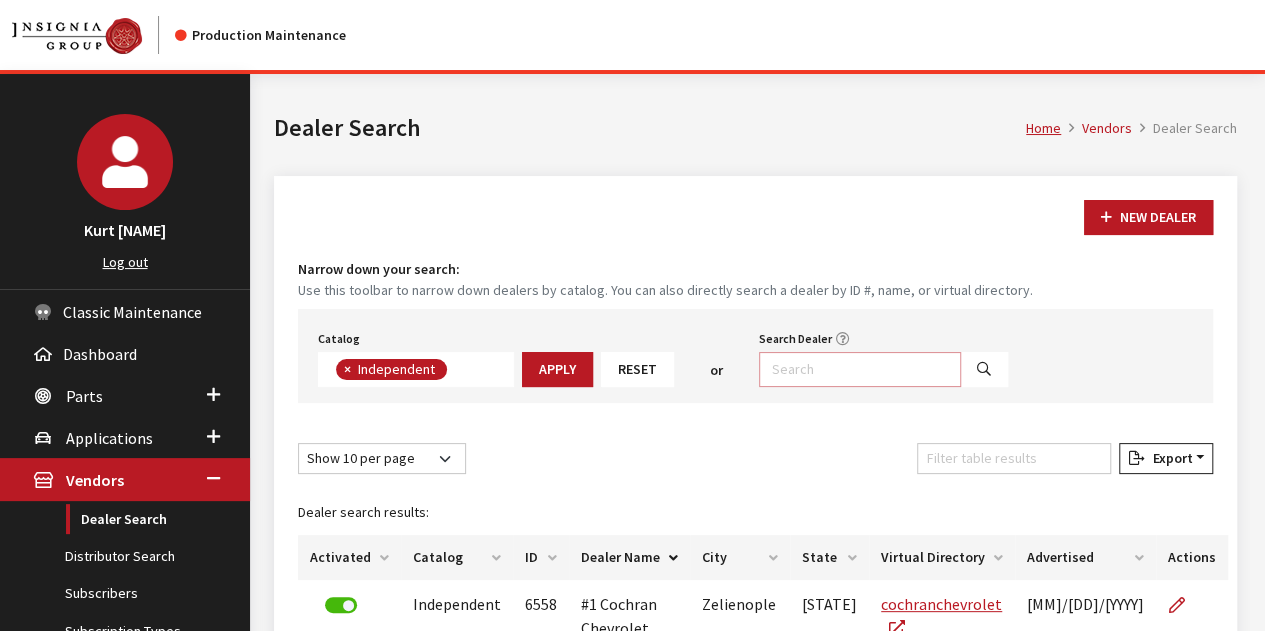 click on "Search Dealer" at bounding box center (860, 369) 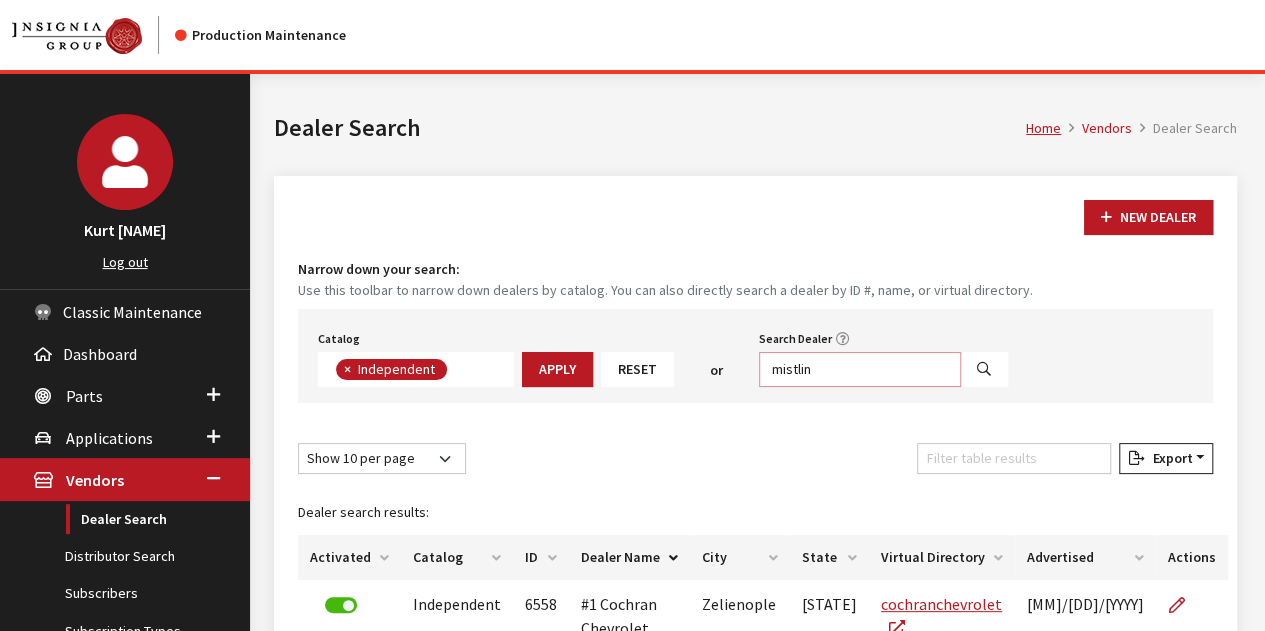 type on "mistlin" 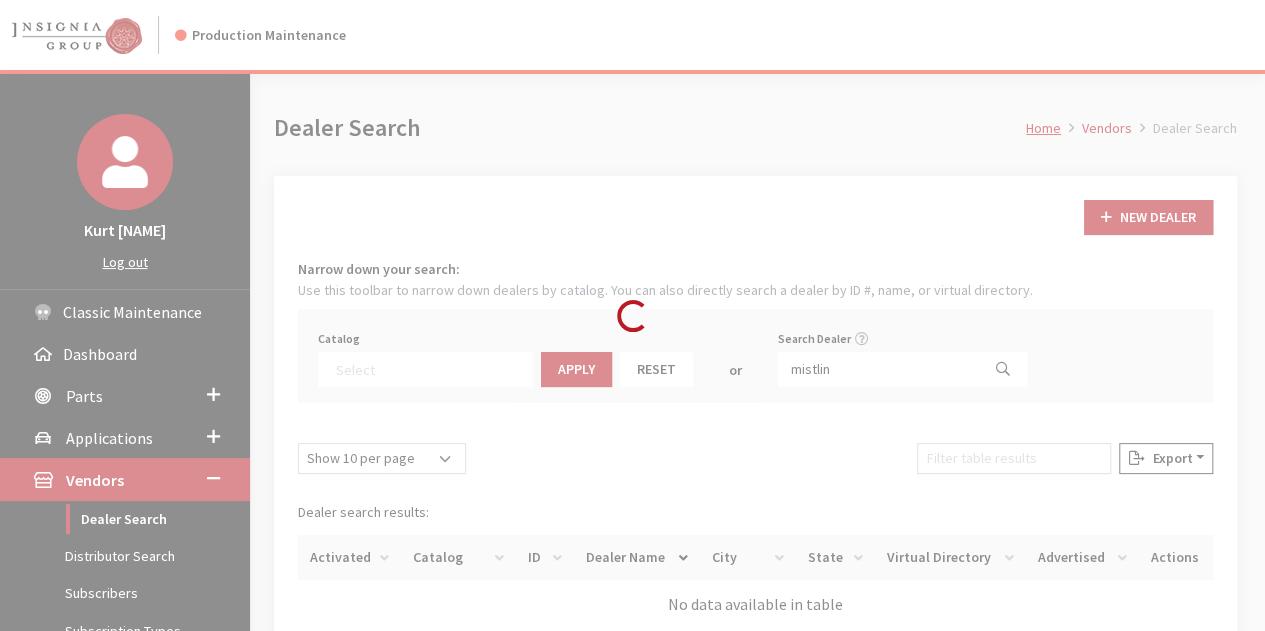 scroll, scrollTop: 209, scrollLeft: 0, axis: vertical 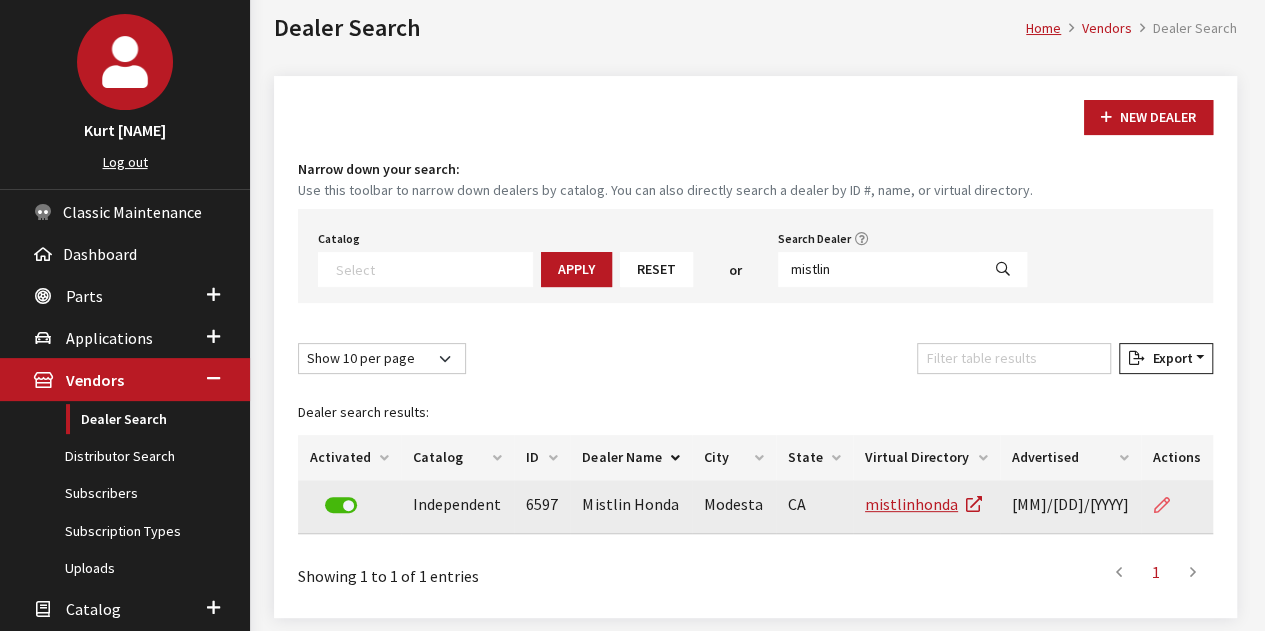 click at bounding box center (1162, 506) 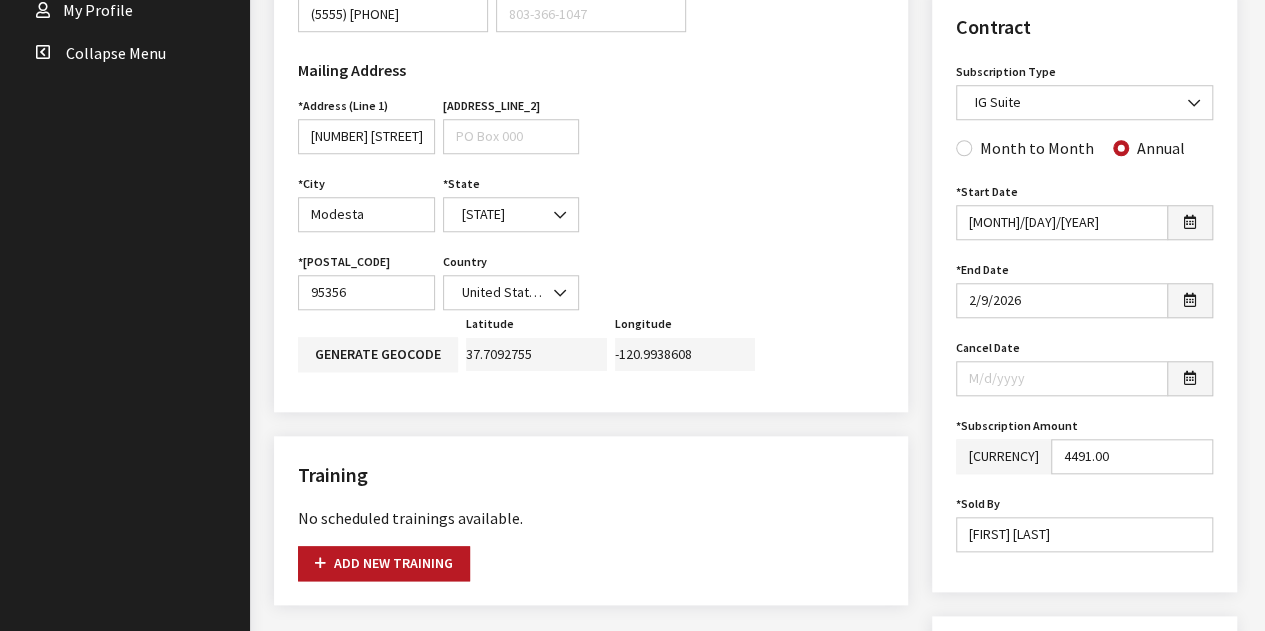 scroll, scrollTop: 1100, scrollLeft: 0, axis: vertical 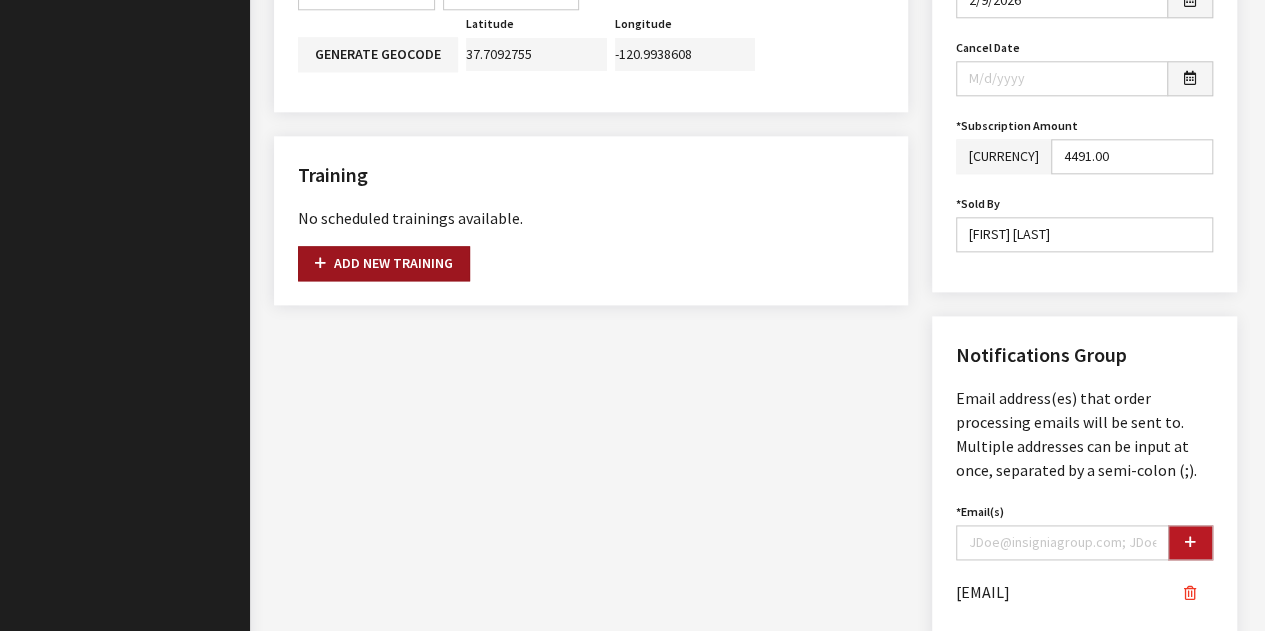 click on "Add new training" at bounding box center [384, 263] 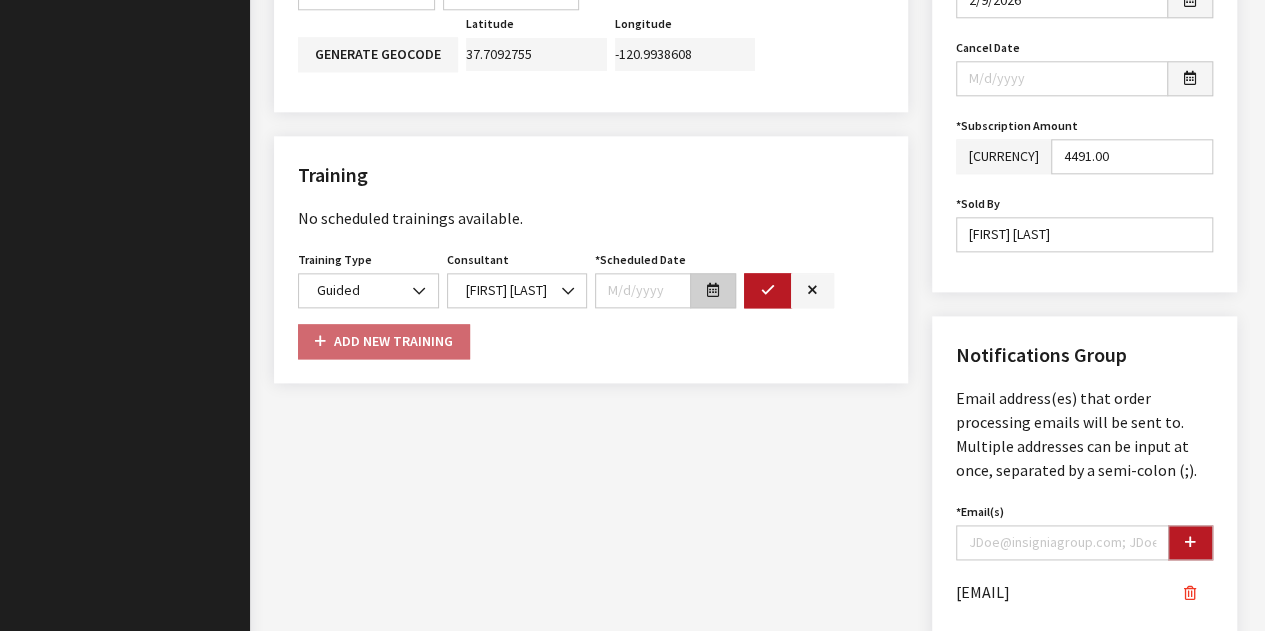 click at bounding box center (713, 291) 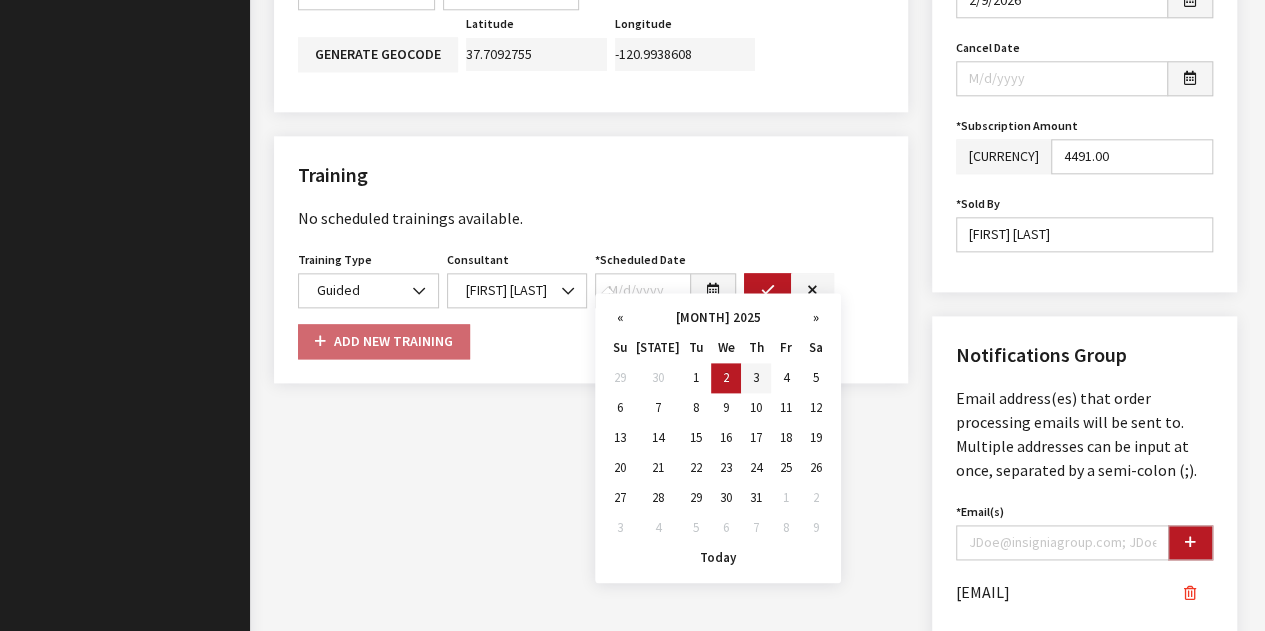 click on "3" at bounding box center [756, 378] 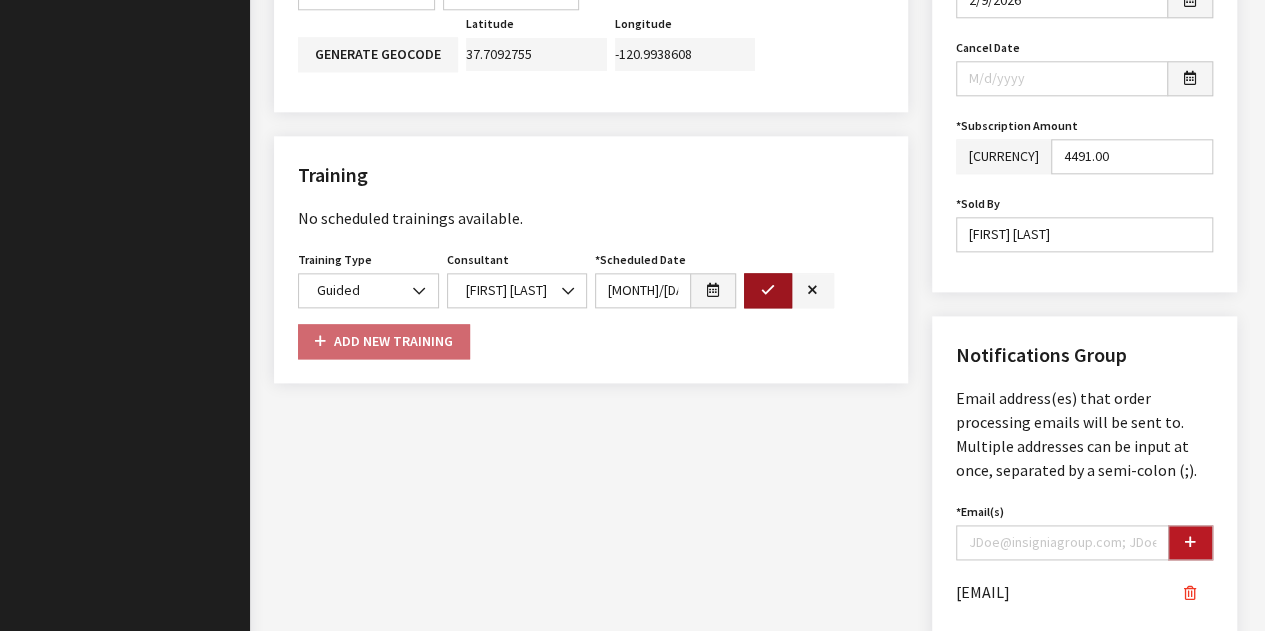 click at bounding box center [768, 291] 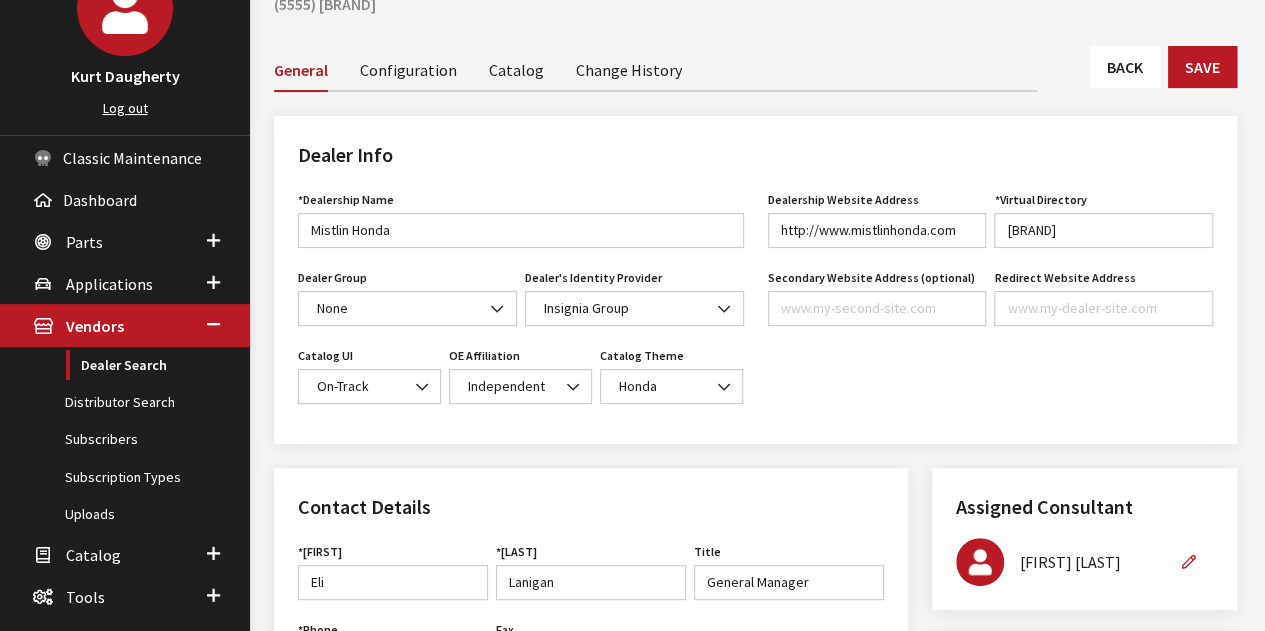 scroll, scrollTop: 0, scrollLeft: 0, axis: both 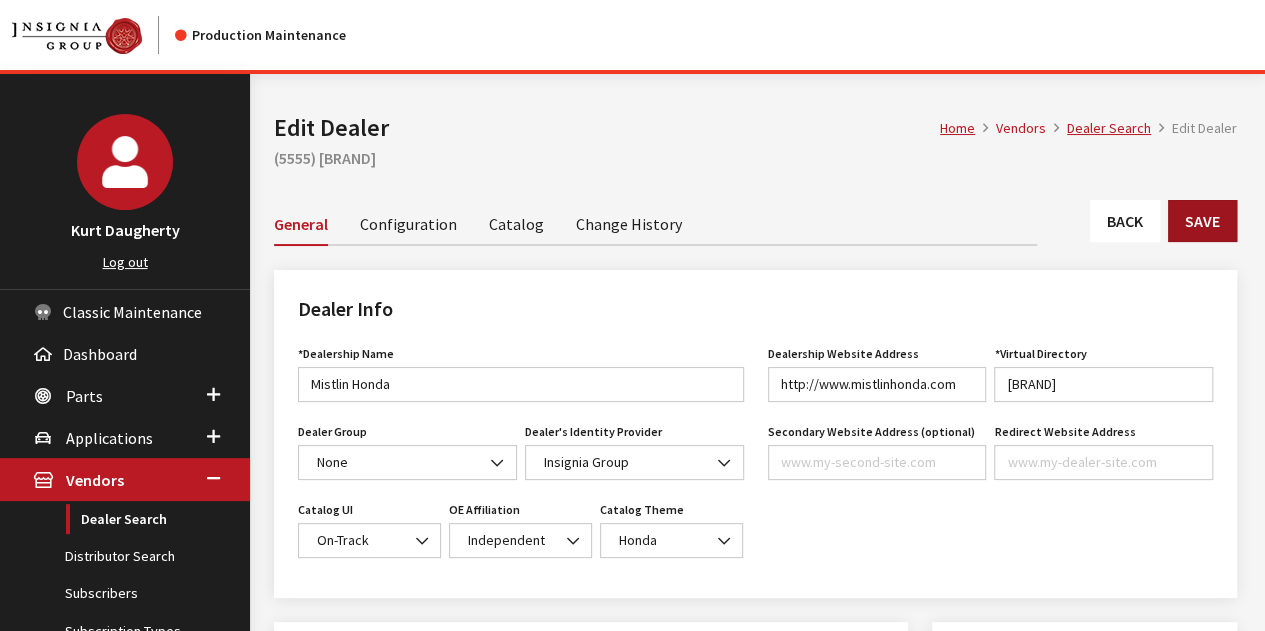 click on "Save" at bounding box center (1202, 221) 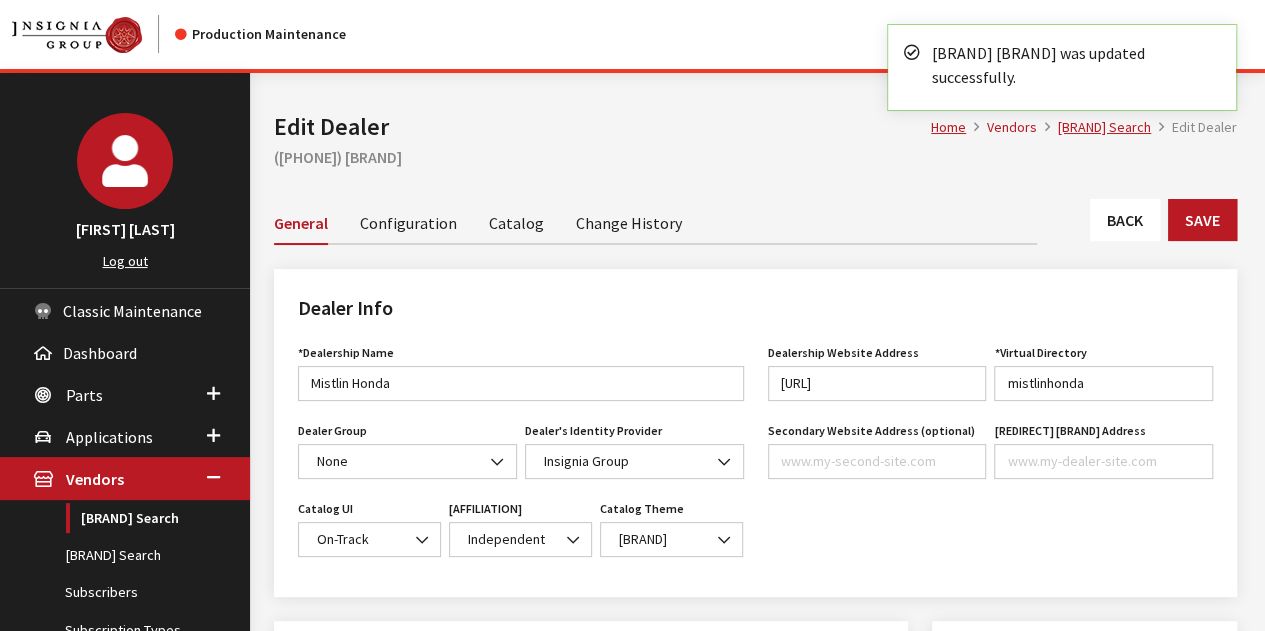 scroll, scrollTop: 0, scrollLeft: 0, axis: both 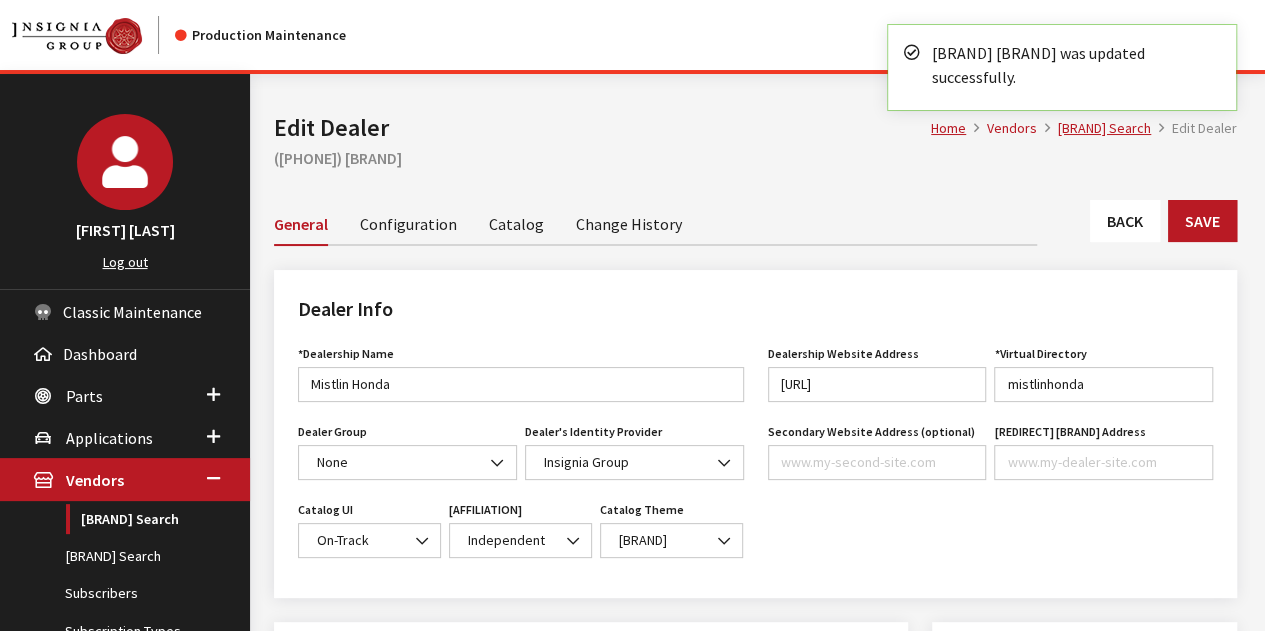 click on "Edit Dealer" at bounding box center [602, 128] 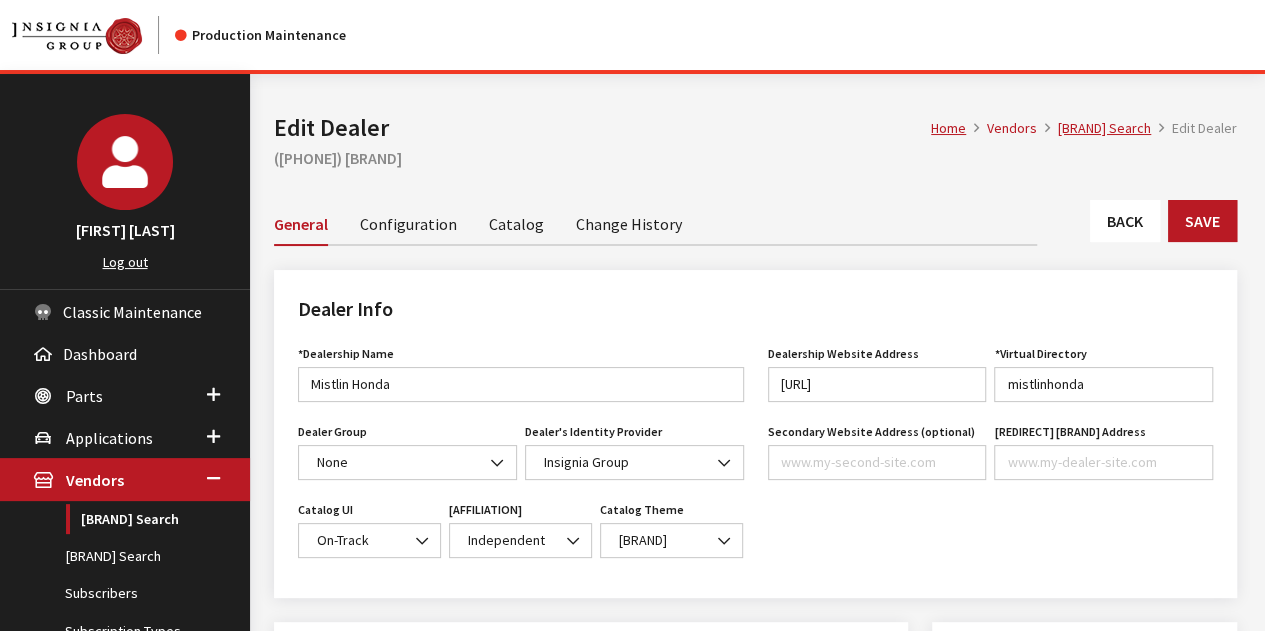 click on "Log out" at bounding box center [125, 262] 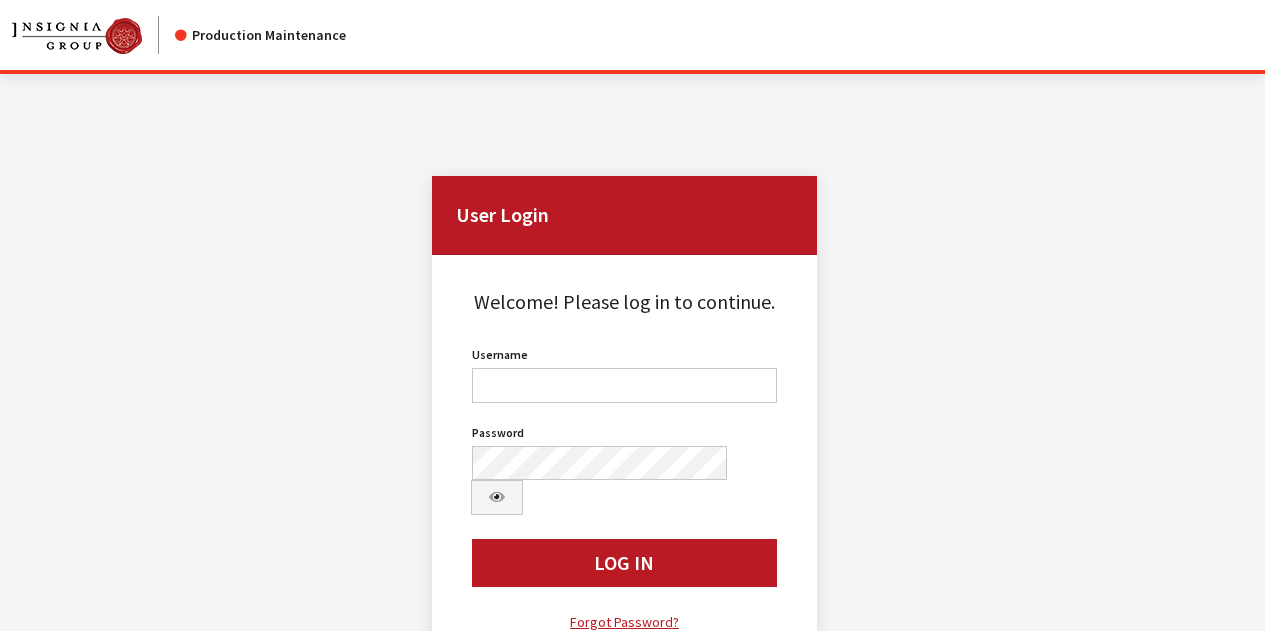 scroll, scrollTop: 0, scrollLeft: 0, axis: both 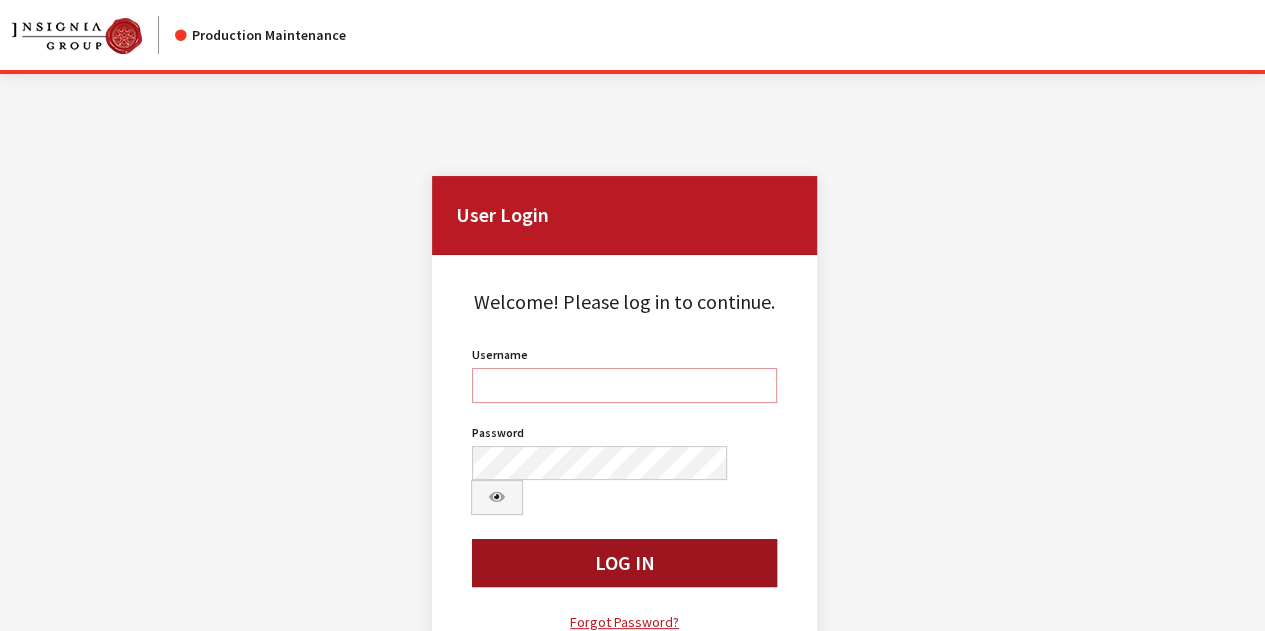 type on "kdaugherty" 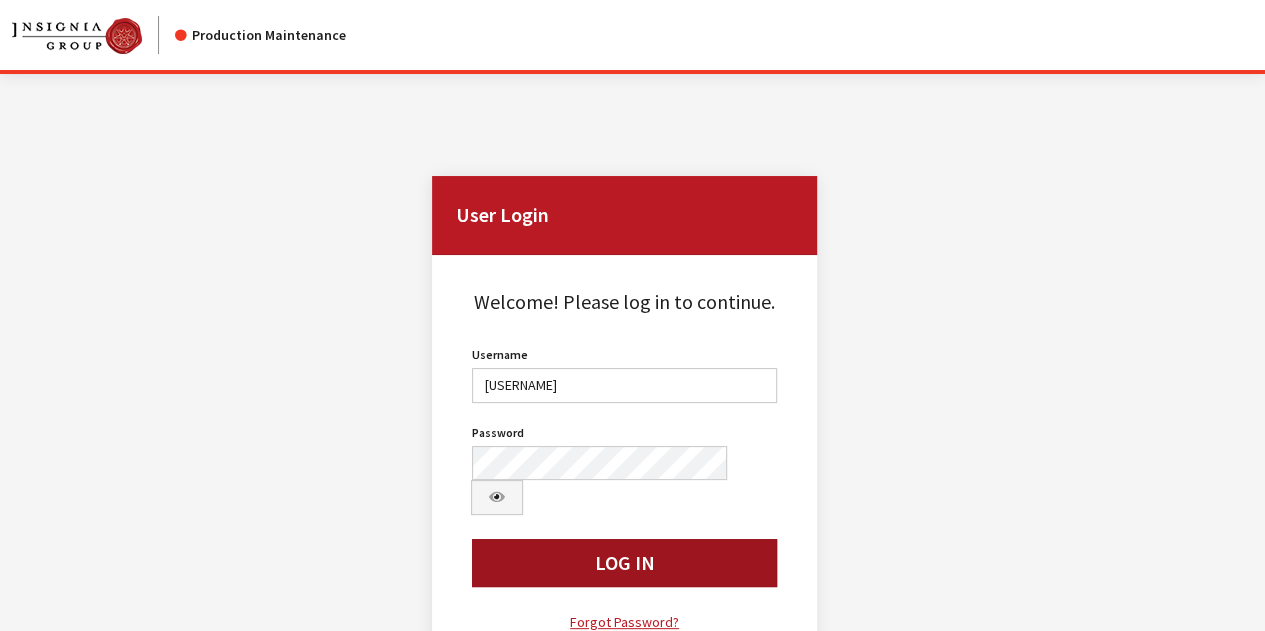 click on "Log In" at bounding box center (624, 563) 